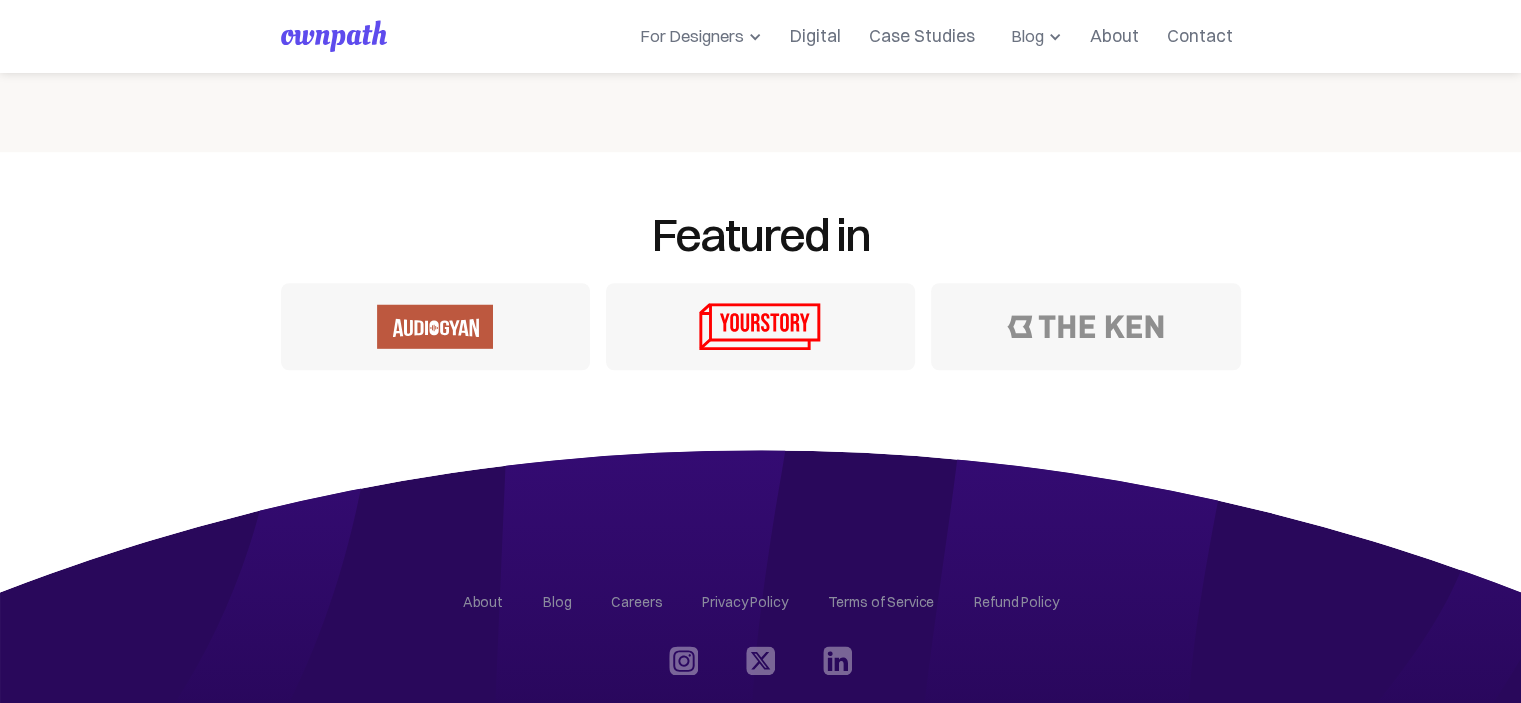 scroll, scrollTop: 1604, scrollLeft: 0, axis: vertical 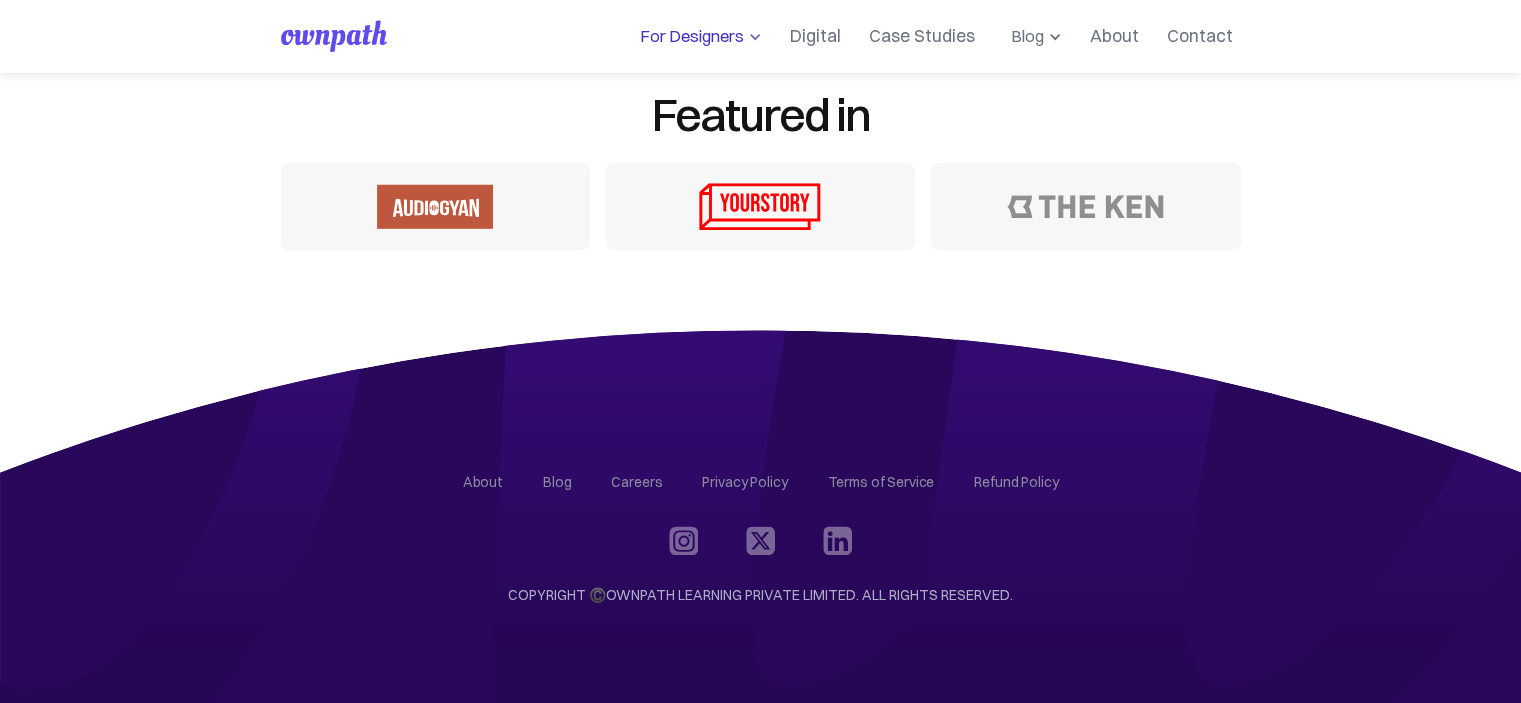 click on "For Designers" at bounding box center [688, 36] 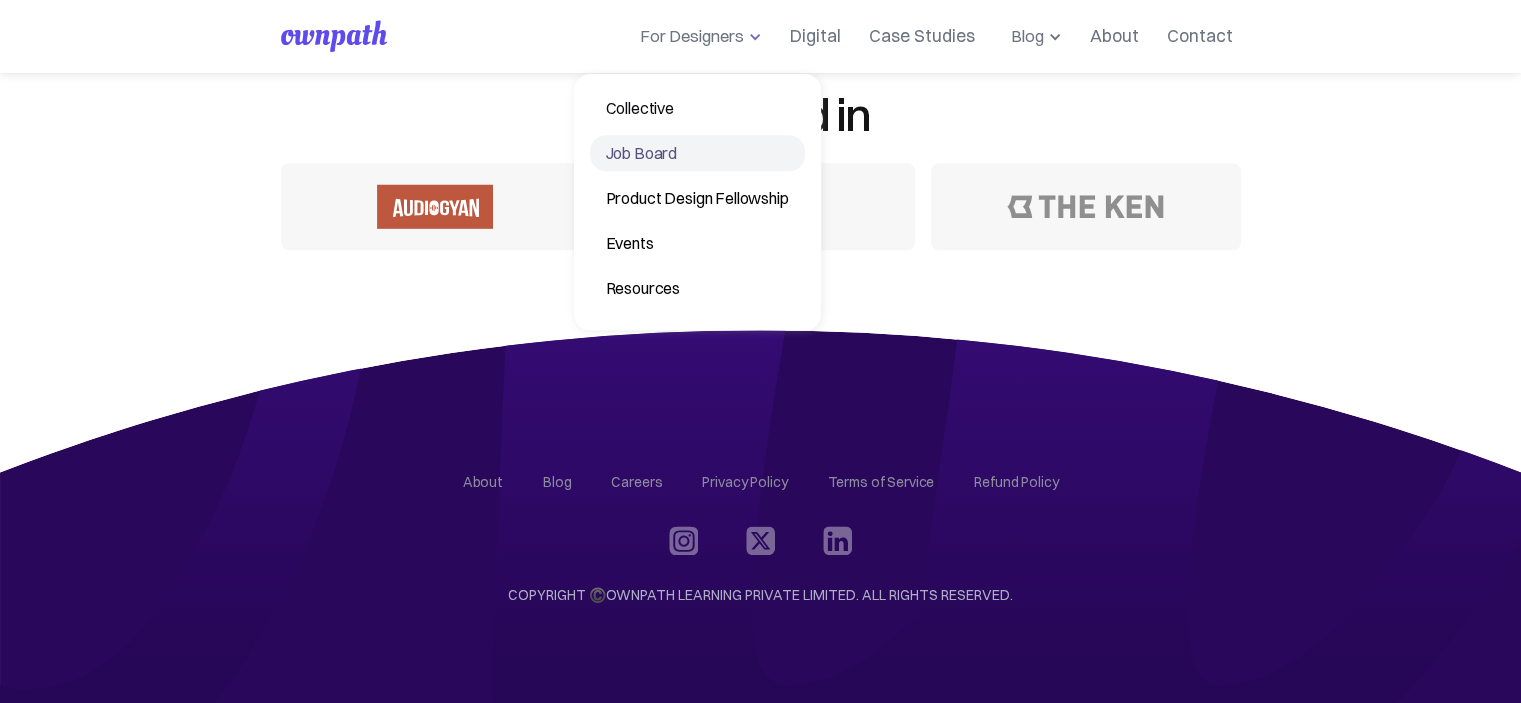 click on "Job Board" at bounding box center [697, 153] 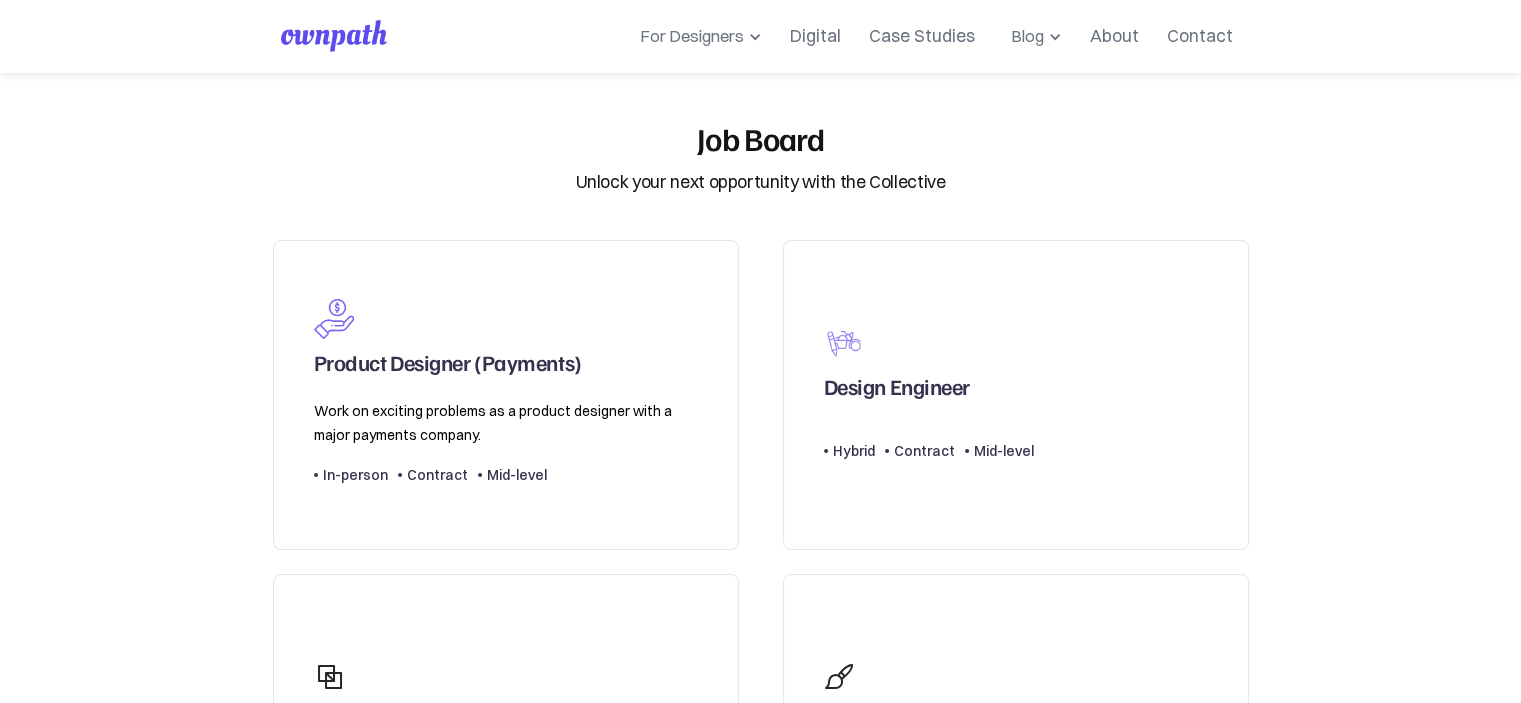 scroll, scrollTop: 4, scrollLeft: 0, axis: vertical 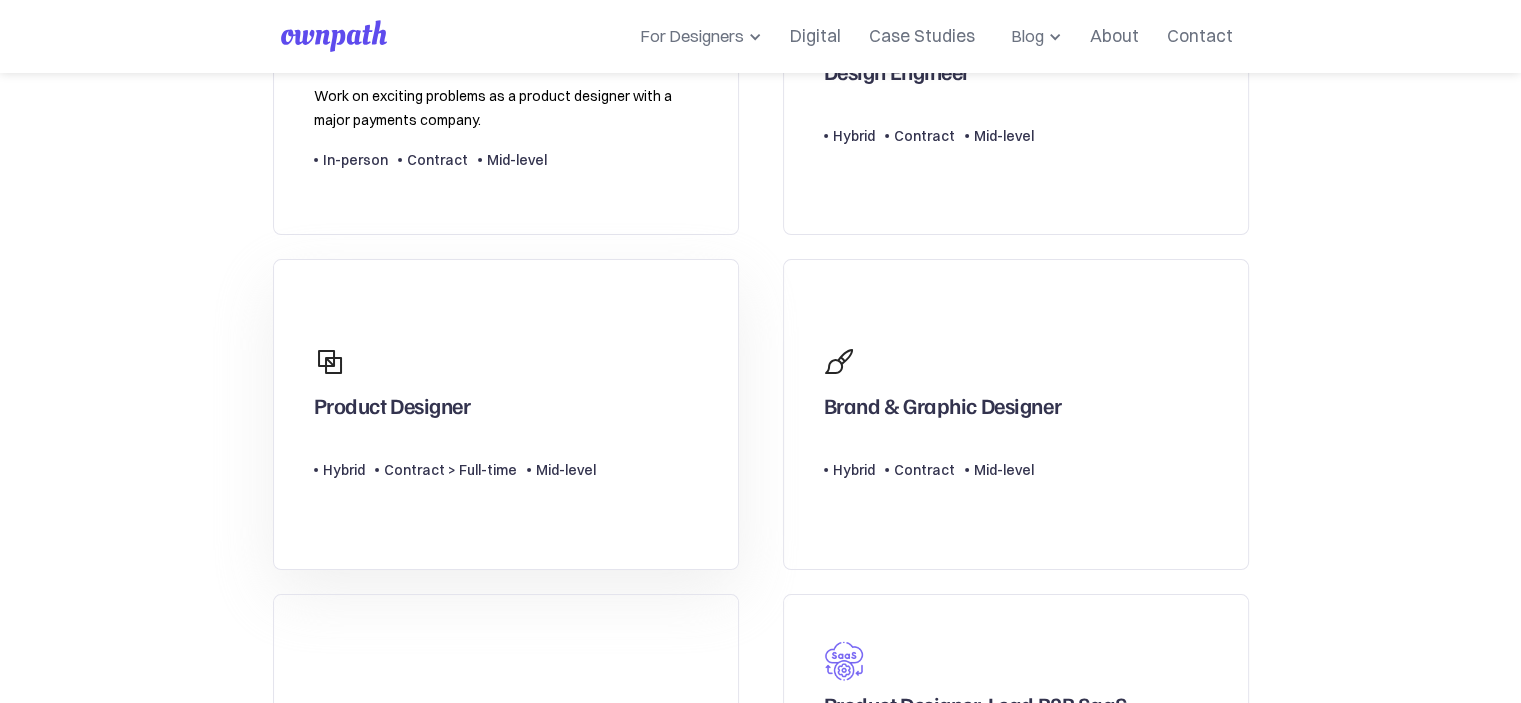 click on "Product Designer" at bounding box center (455, 380) 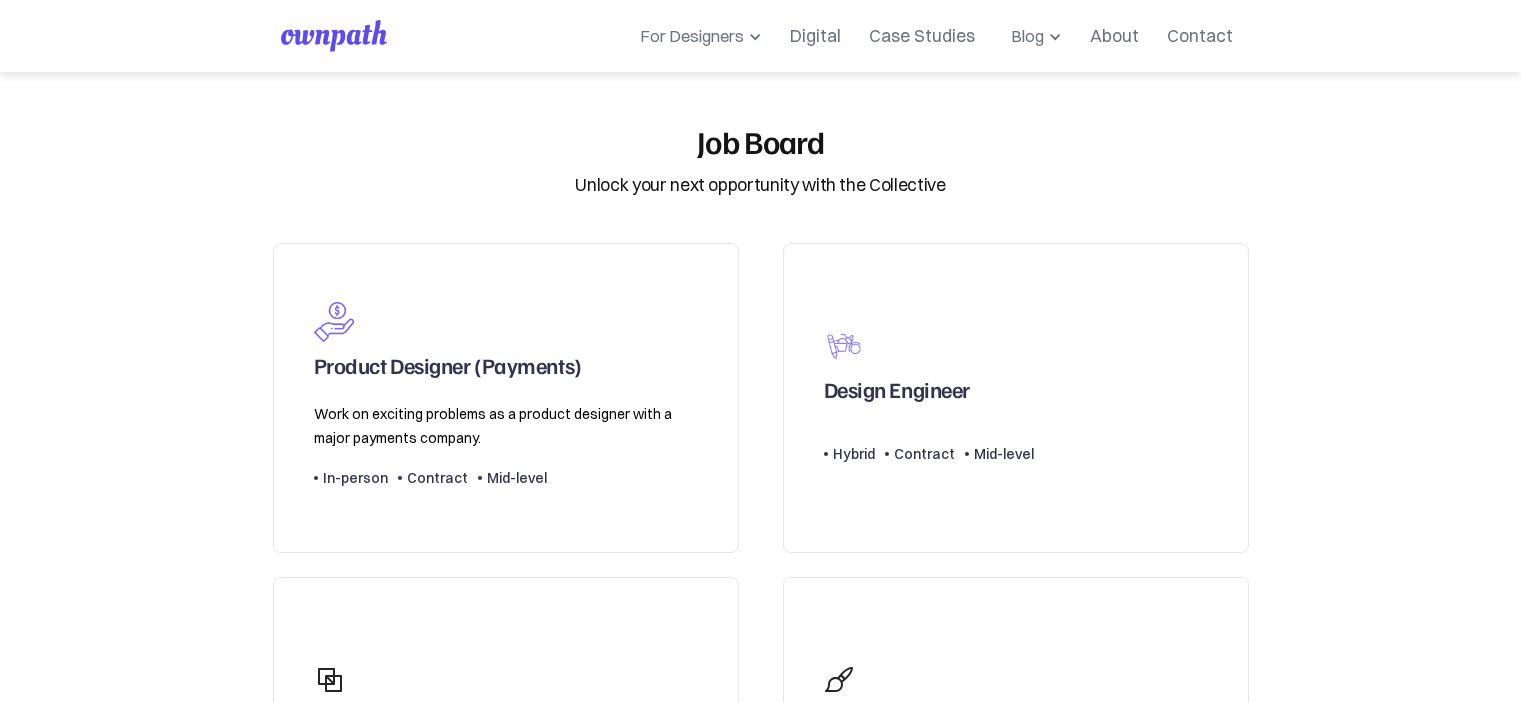 scroll, scrollTop: 0, scrollLeft: 0, axis: both 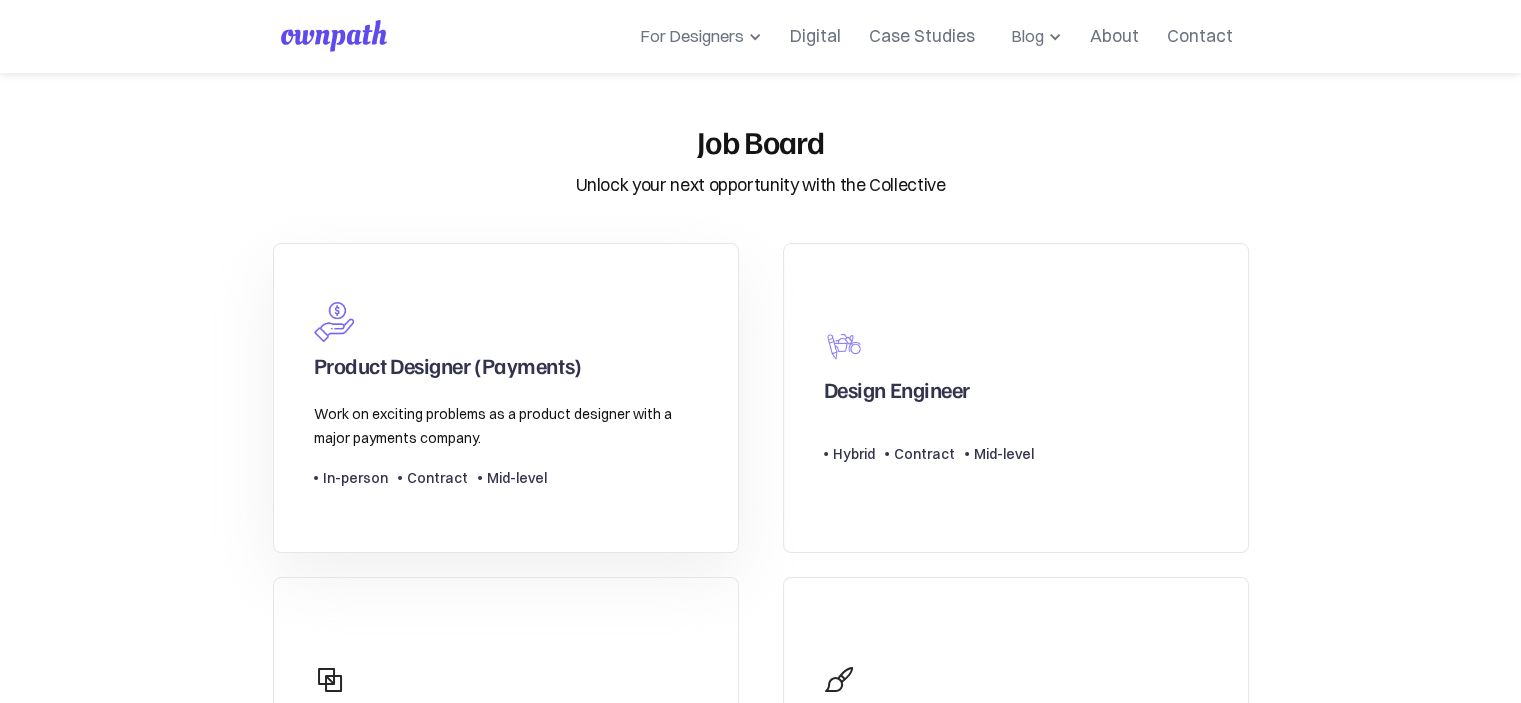 click on "Work on exciting problems as a product designer with a major payments company. Type Level In-person Contract Mid-level" at bounding box center (506, 446) 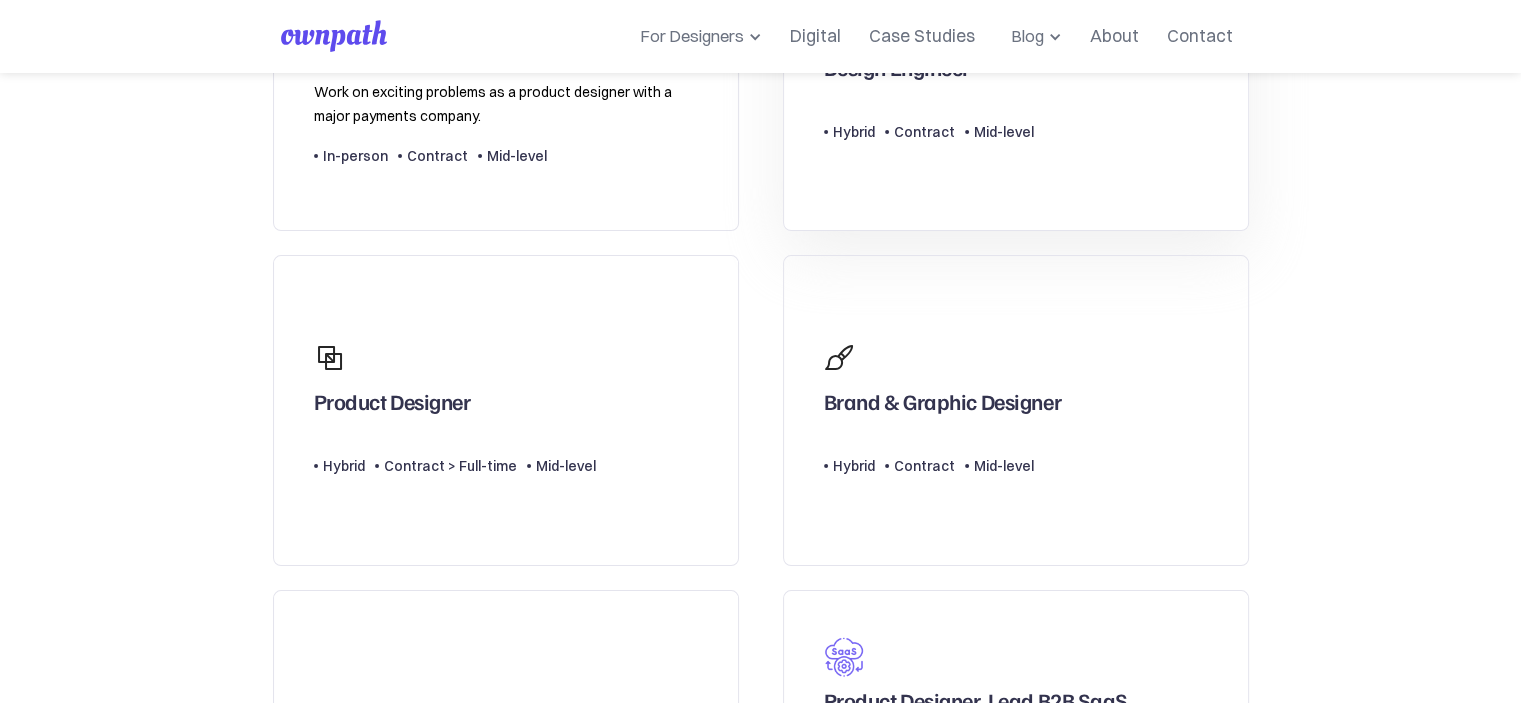 scroll, scrollTop: 323, scrollLeft: 0, axis: vertical 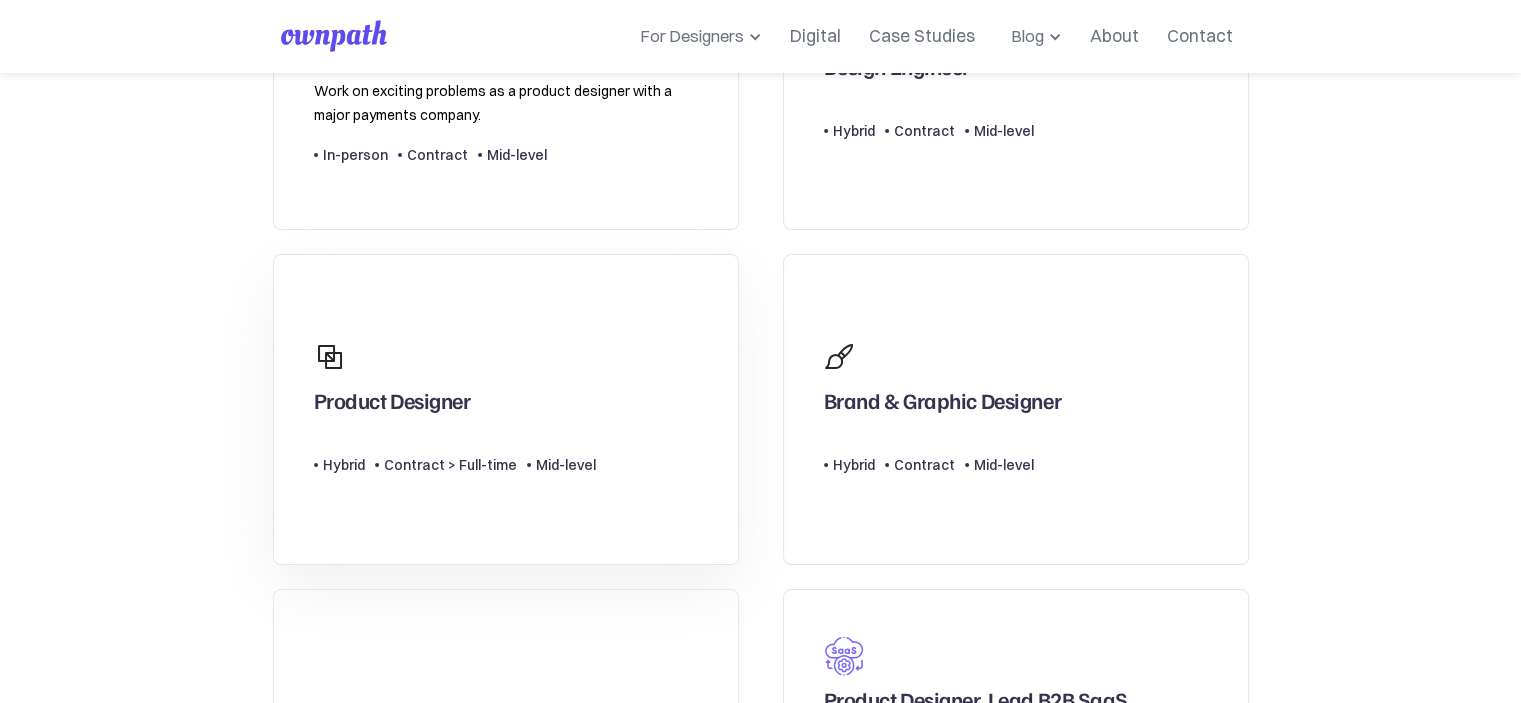 click on "Product Designer Type Level Hybrid Contract > Full-time Mid-level" at bounding box center [506, 409] 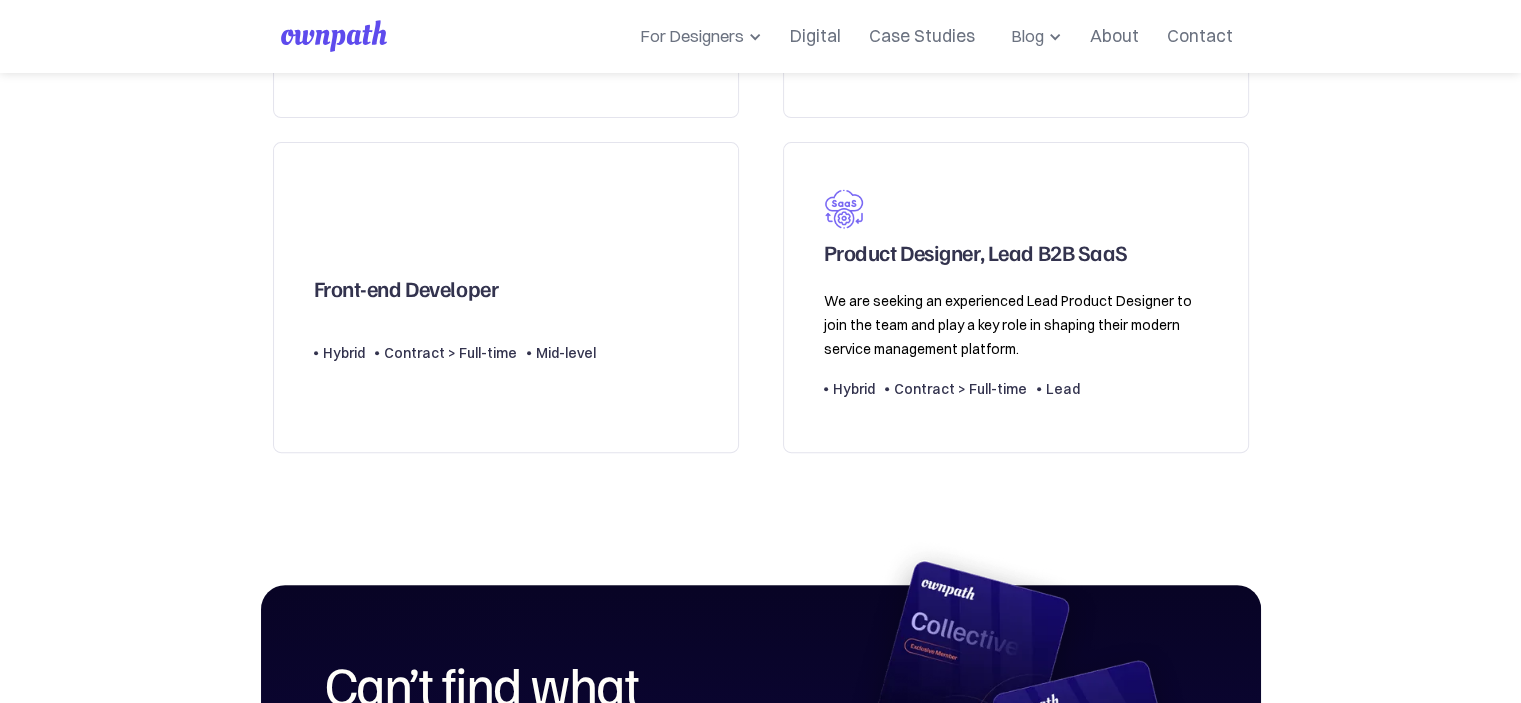 scroll, scrollTop: 771, scrollLeft: 0, axis: vertical 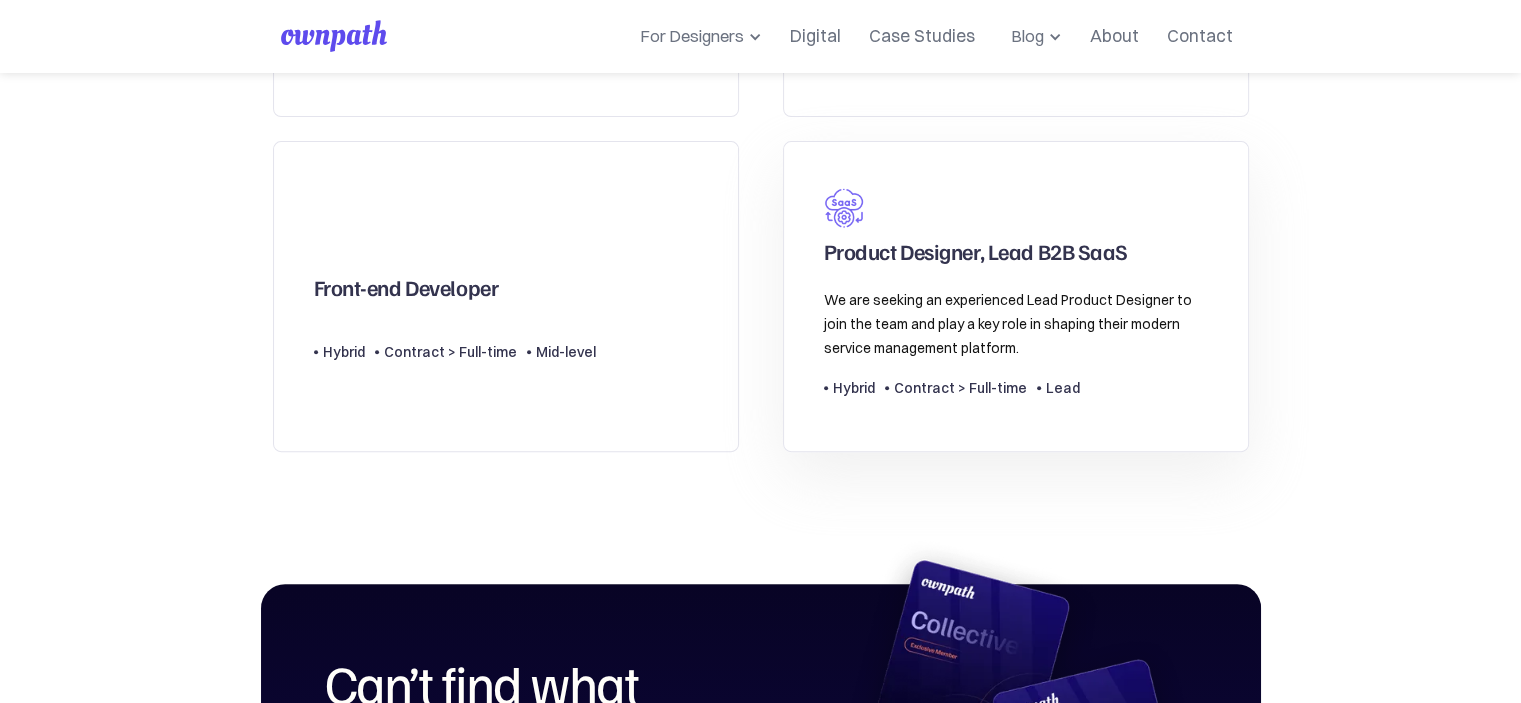 click on "We are seeking an experienced Lead Product Designer to join the team and play a key role in shaping their modern service management platform." at bounding box center [1016, 324] 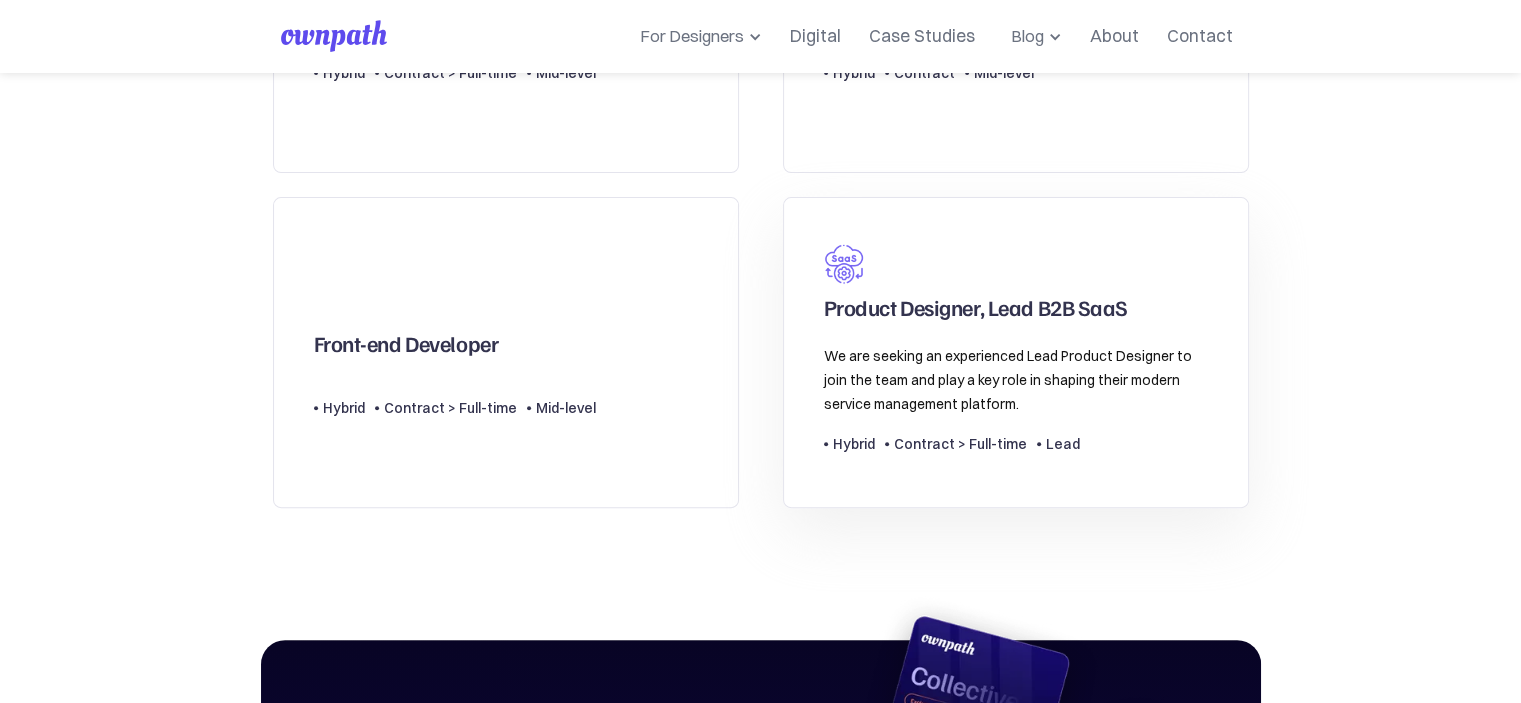 click on "We are seeking an experienced Lead Product Designer to join the team and play a key role in shaping their modern service management platform." at bounding box center [1016, 380] 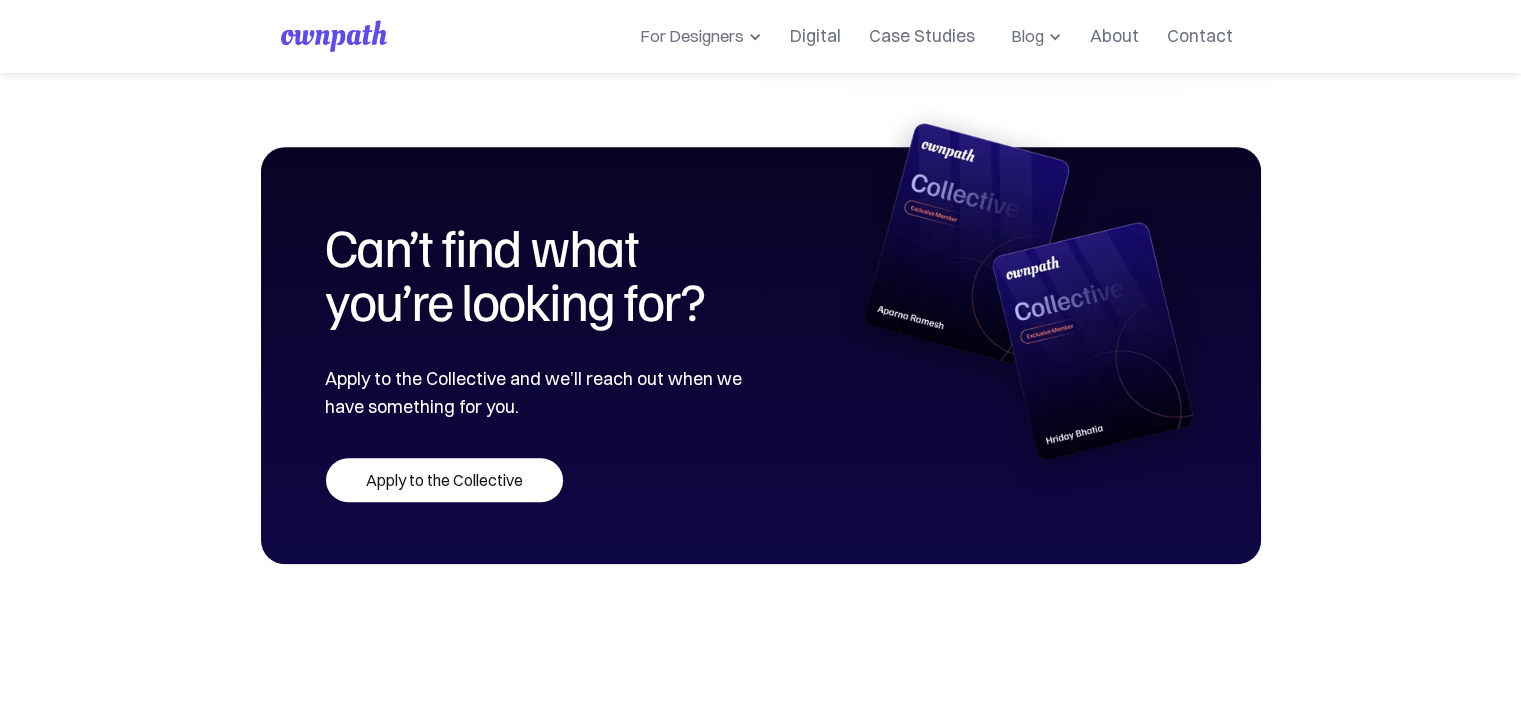 scroll, scrollTop: 1208, scrollLeft: 0, axis: vertical 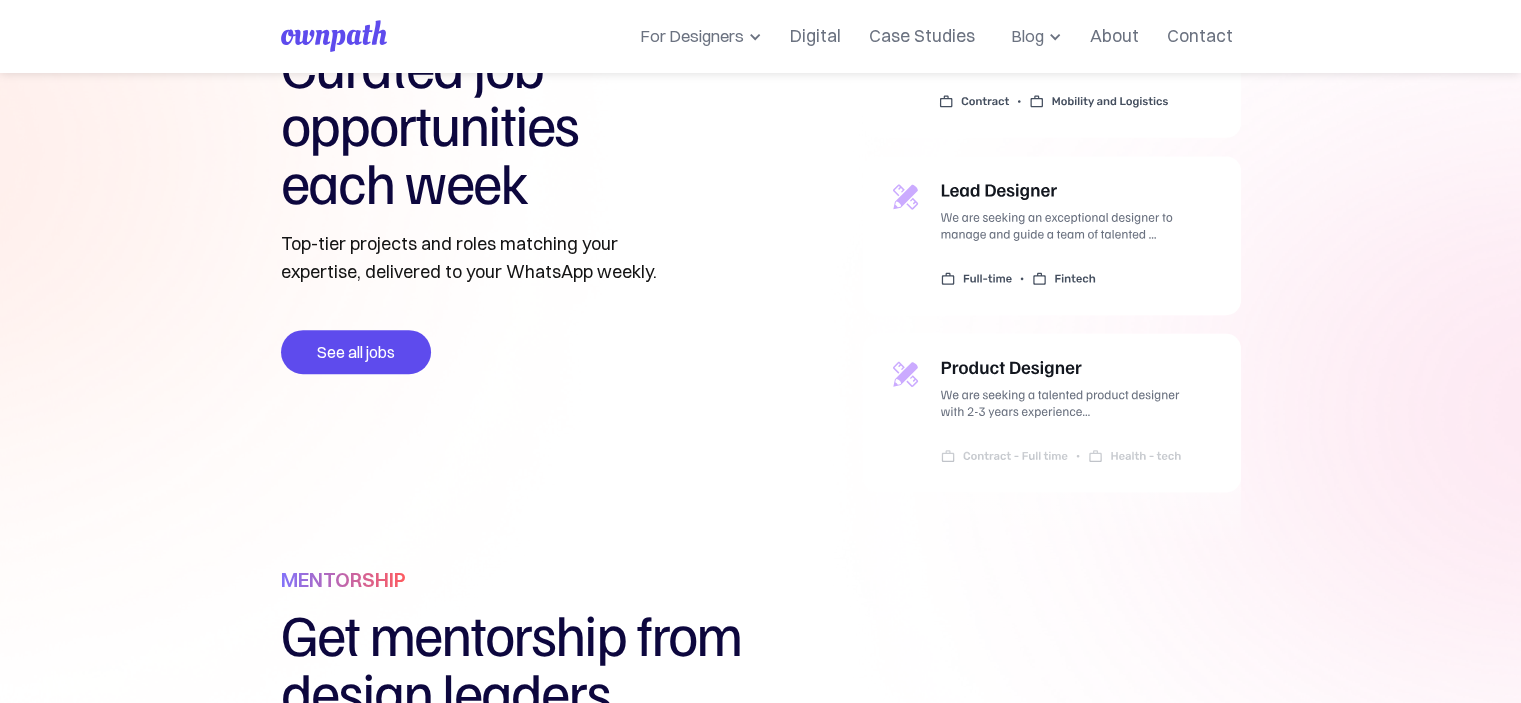 click at bounding box center (1052, 272) 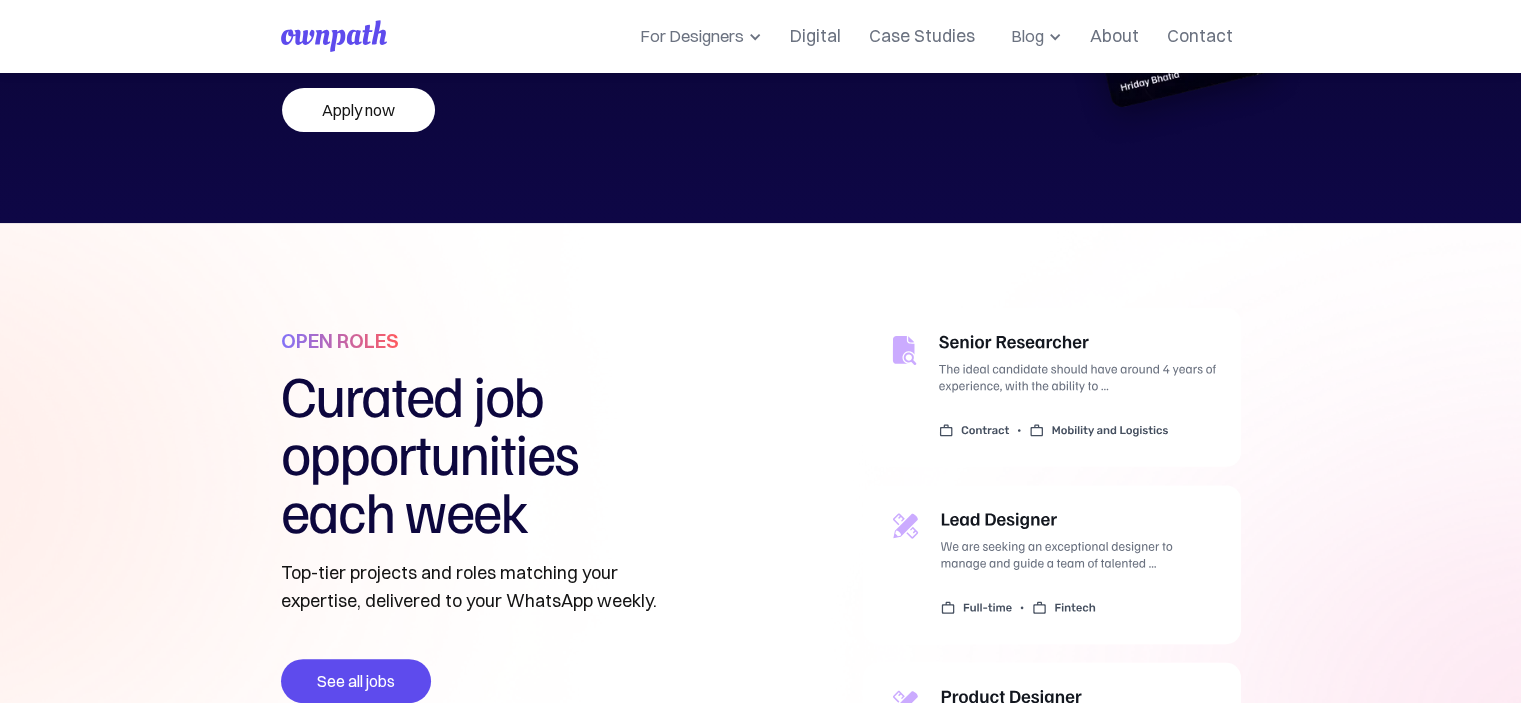 scroll, scrollTop: 820, scrollLeft: 0, axis: vertical 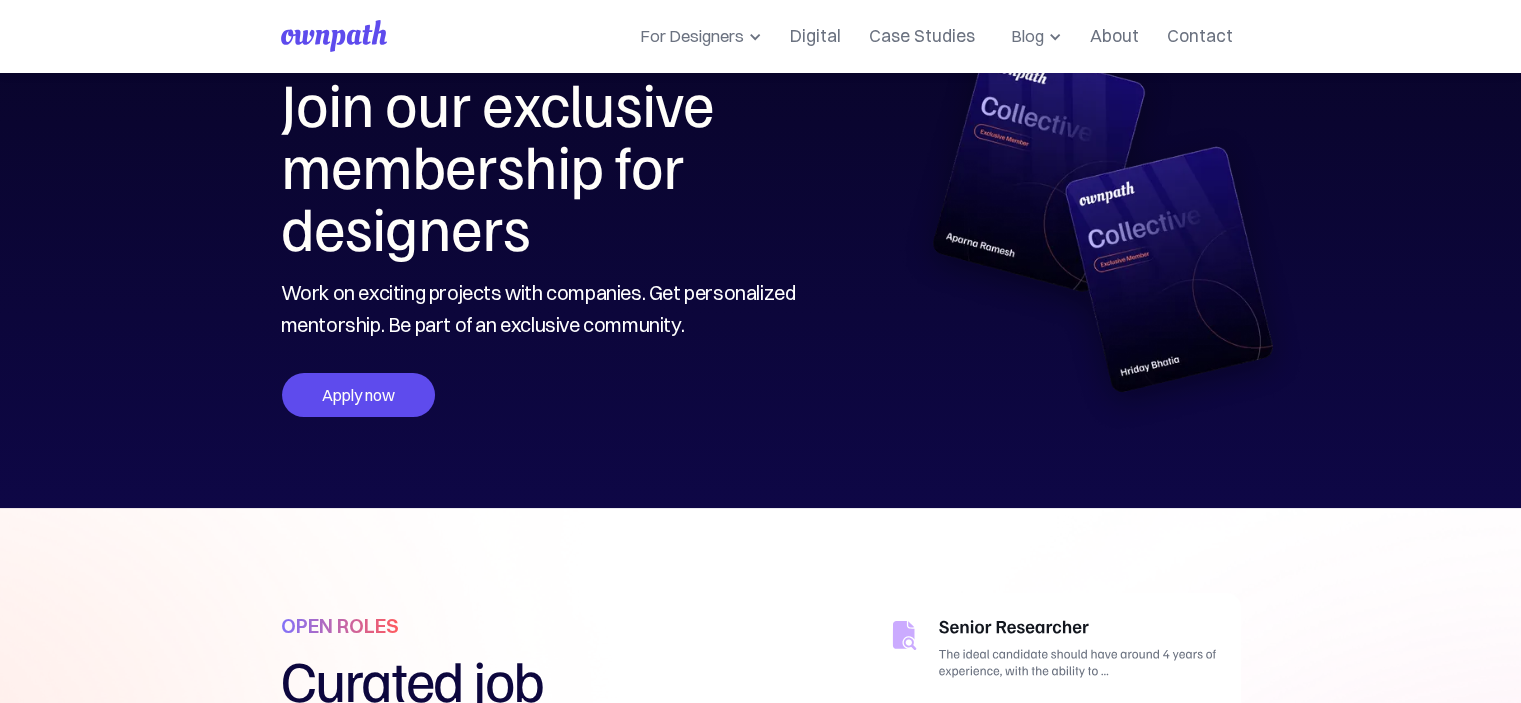 click on "Apply now" at bounding box center [358, 395] 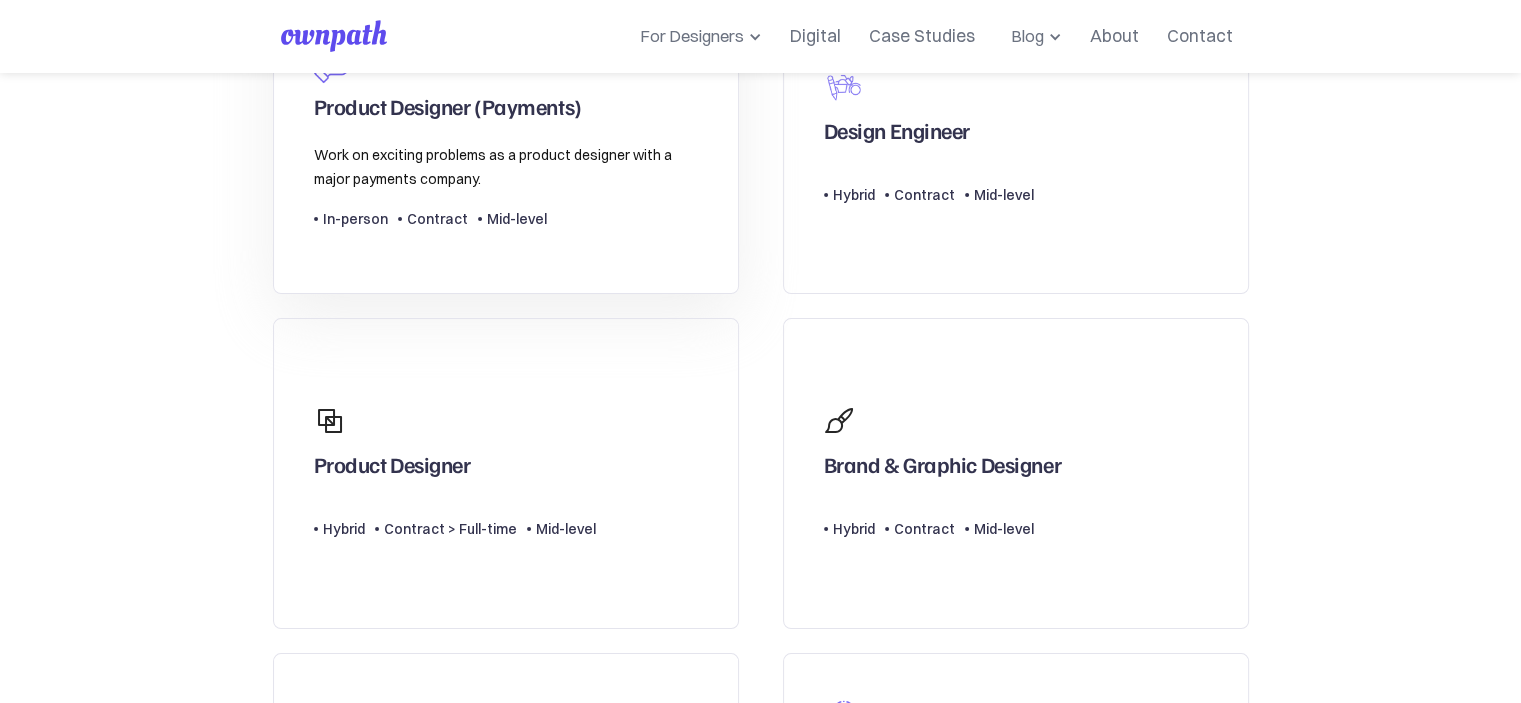 scroll, scrollTop: 384, scrollLeft: 0, axis: vertical 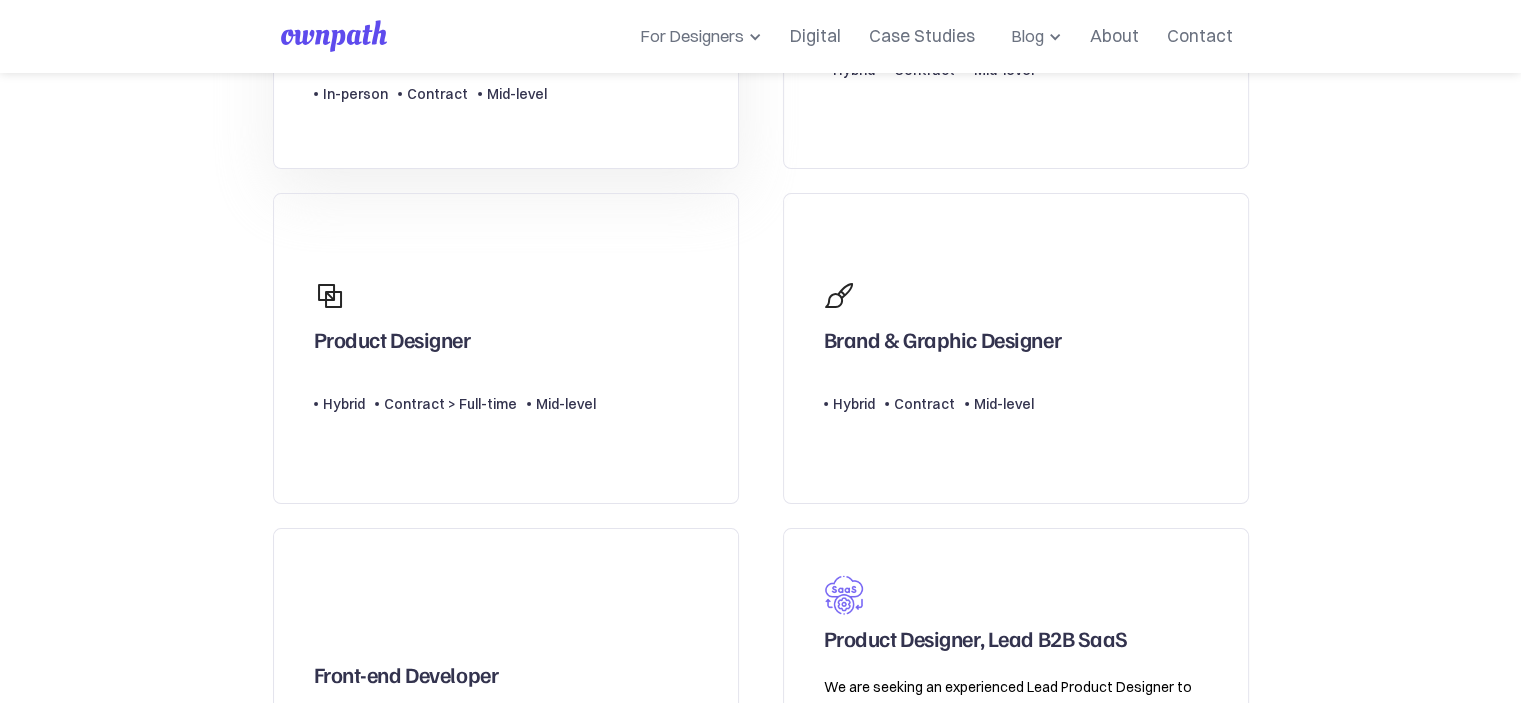 click on "Product Designer Type Level Hybrid Contract > Full-time Mid-level" at bounding box center [506, 348] 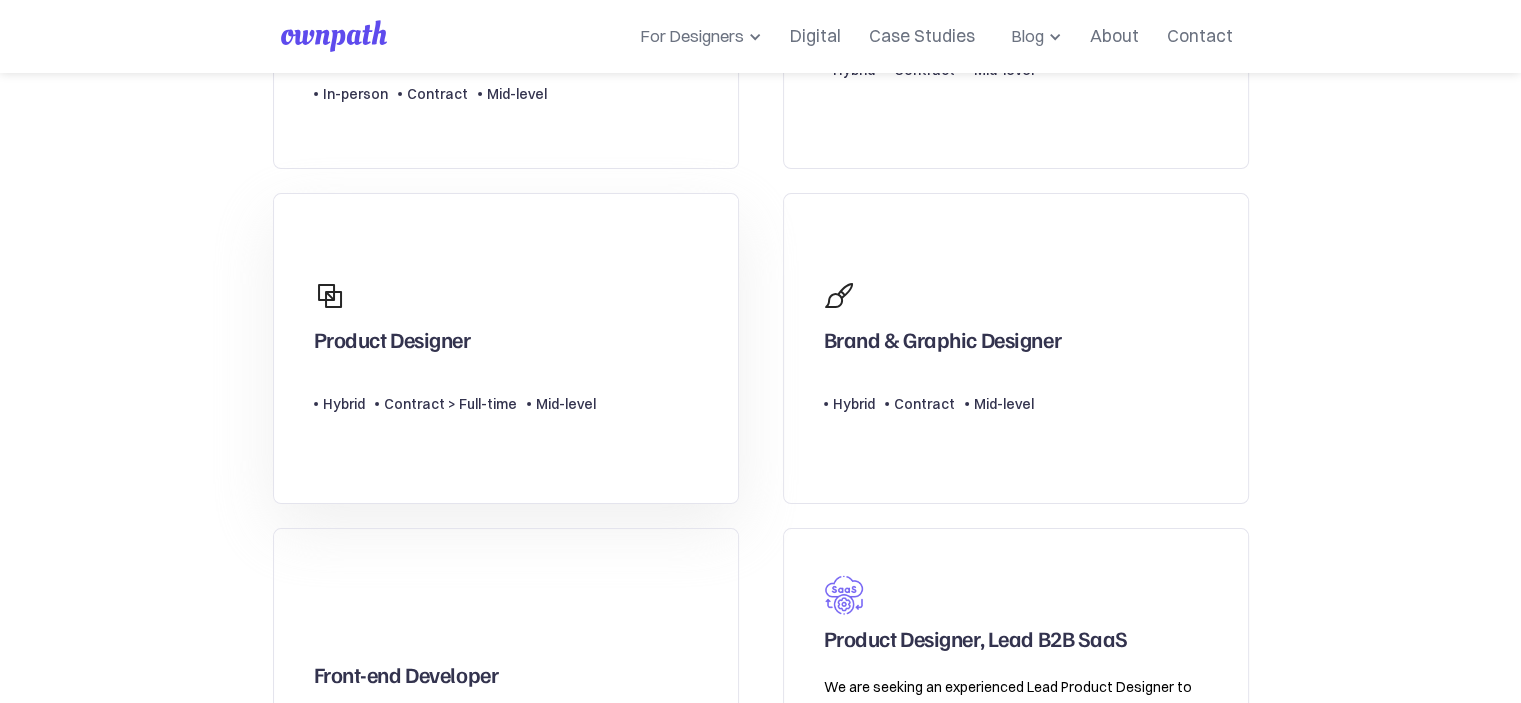 click on "Product Designer Type Level Hybrid Contract > Full-time Mid-level" at bounding box center (506, 348) 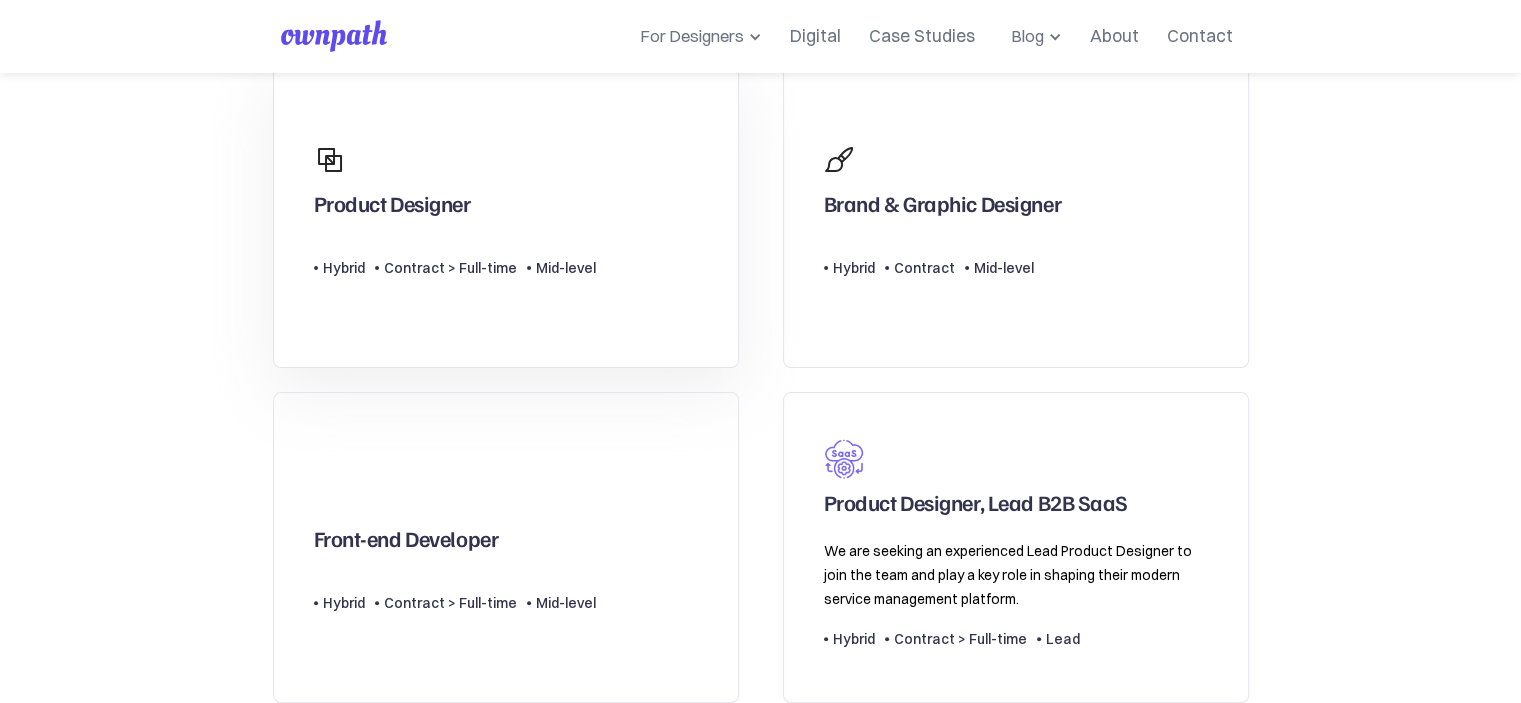 scroll, scrollTop: 580, scrollLeft: 0, axis: vertical 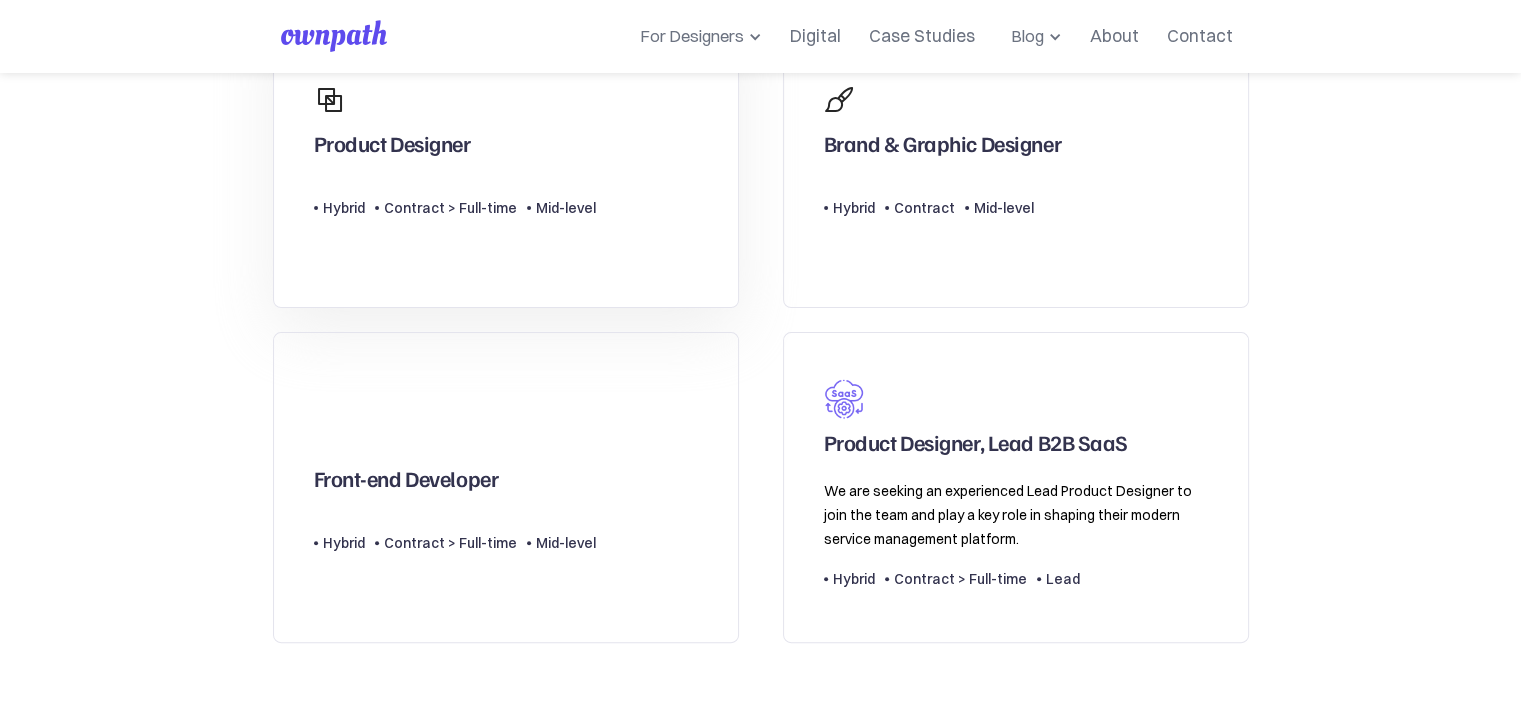 click on "Product Designer" at bounding box center [455, 118] 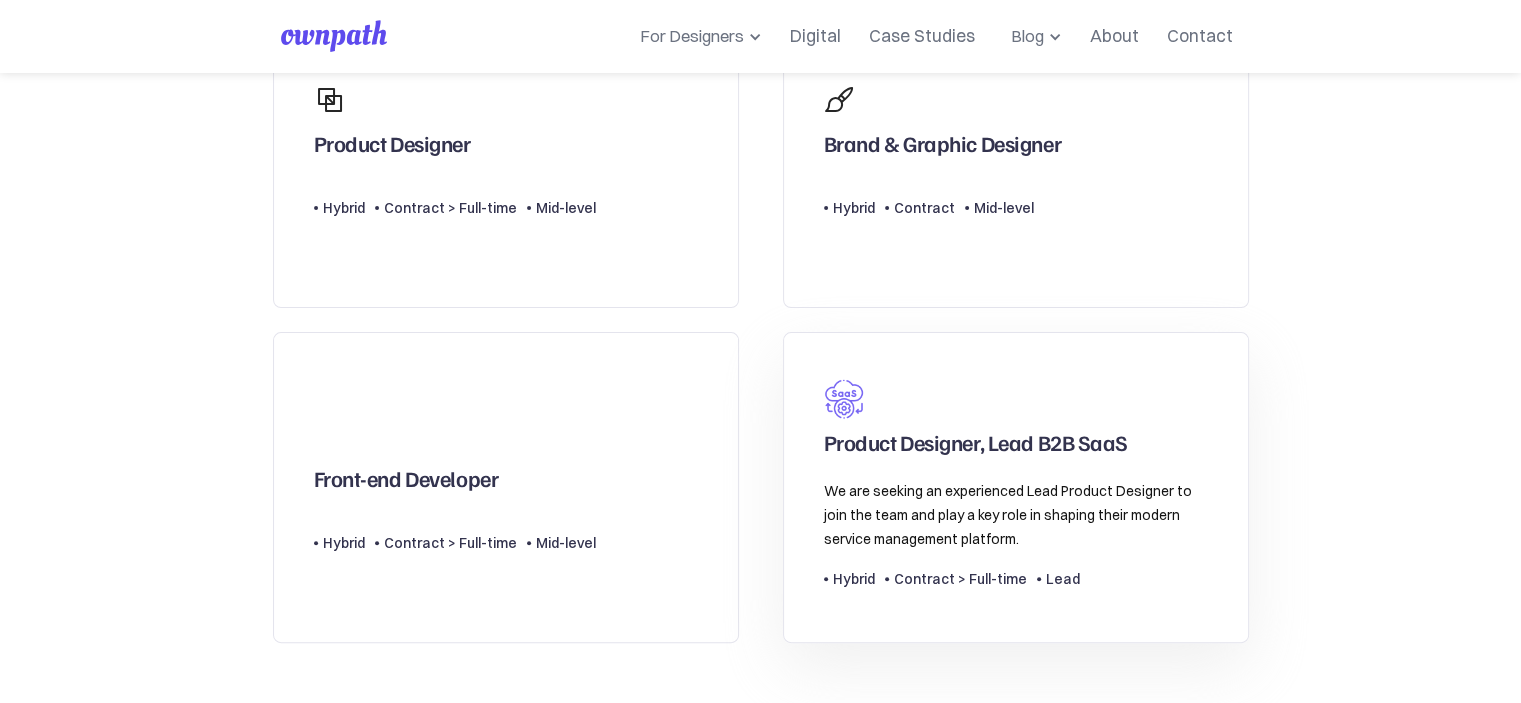 click on "We are seeking an experienced Lead Product Designer to join the team and play a key role in shaping their modern service management platform." at bounding box center (1016, 515) 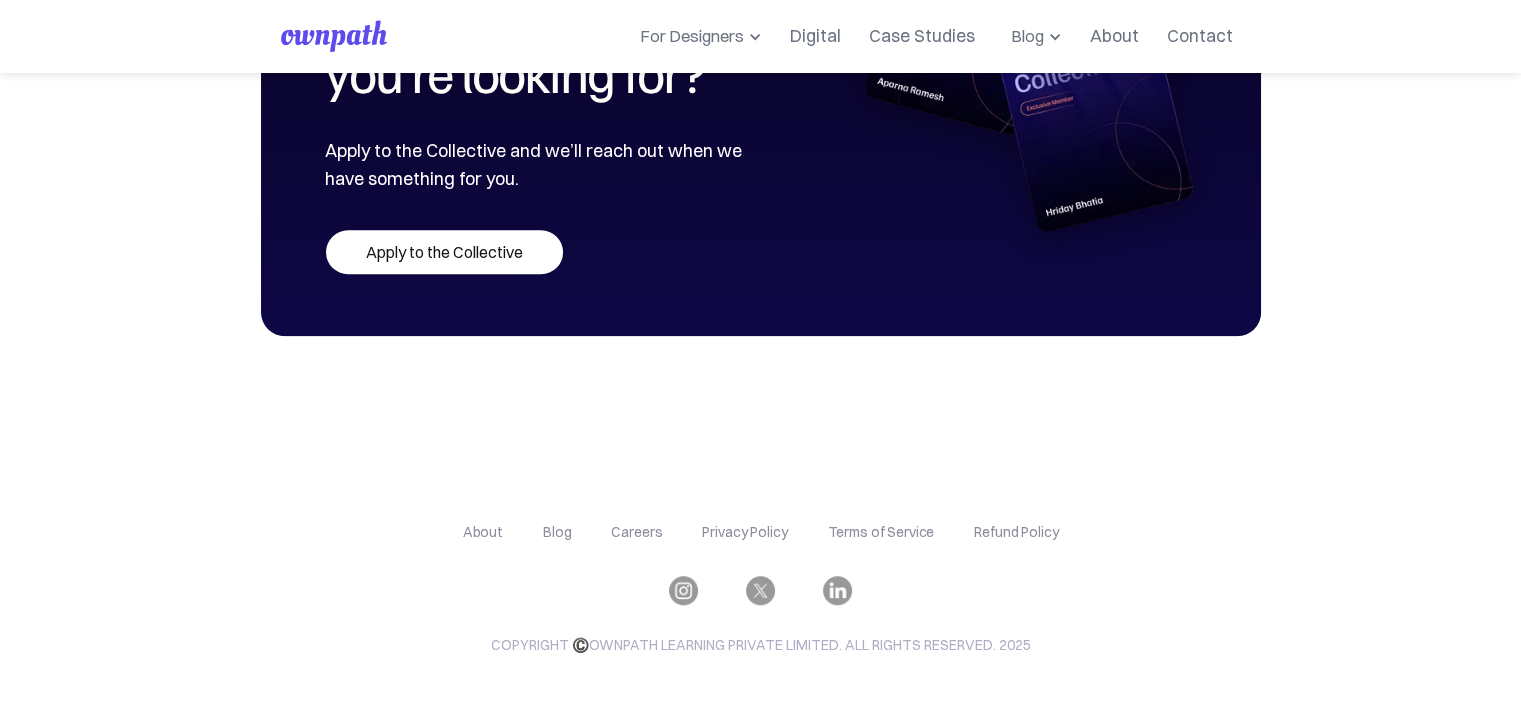 scroll, scrollTop: 1449, scrollLeft: 0, axis: vertical 